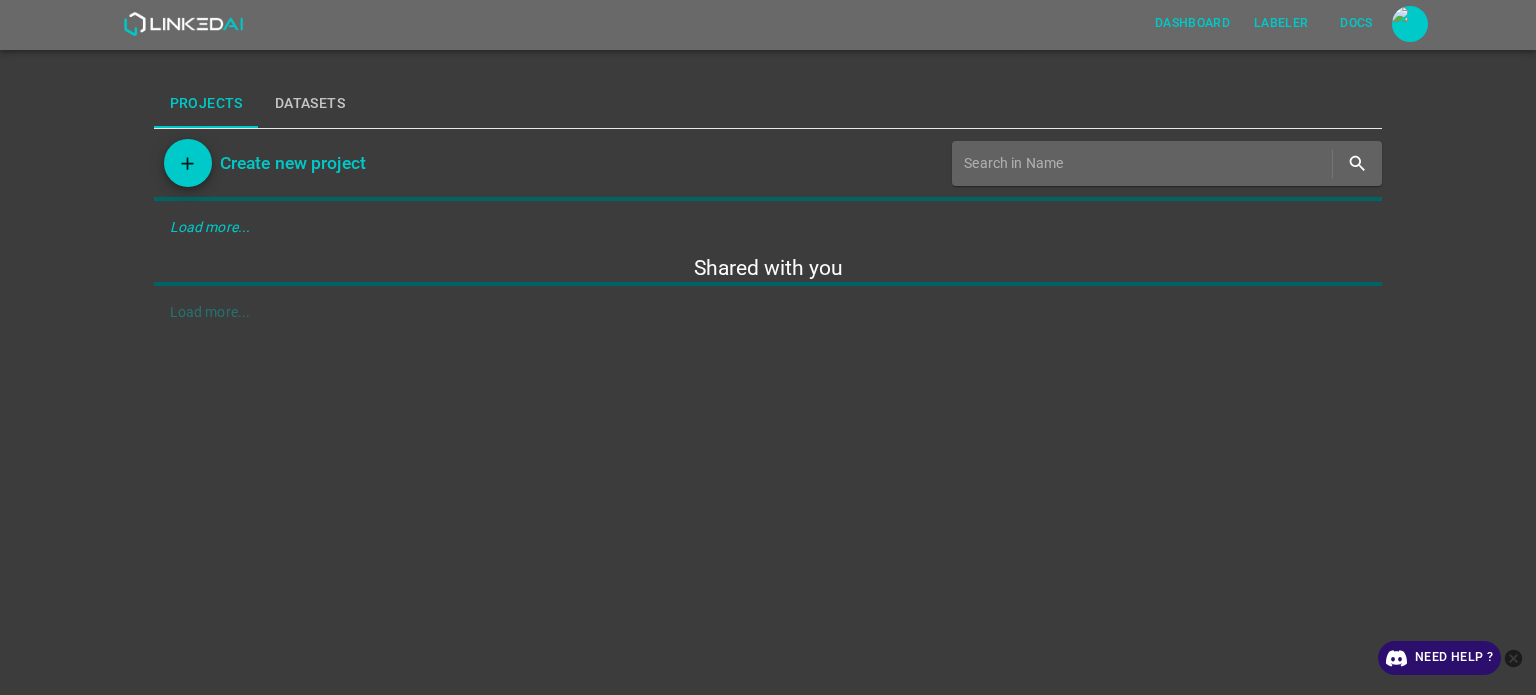 scroll, scrollTop: 0, scrollLeft: 0, axis: both 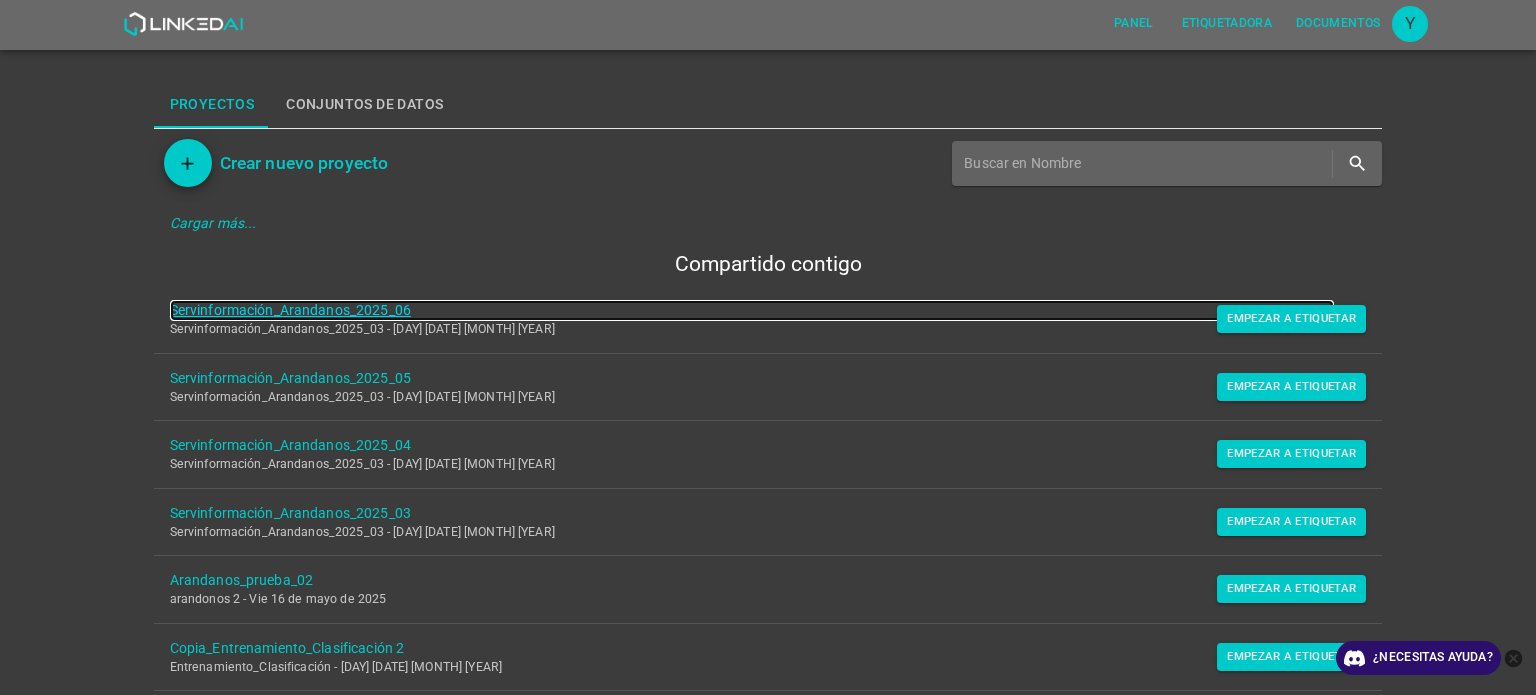 click on "Servinformación_Arandanos_2025_06" at bounding box center [290, 310] 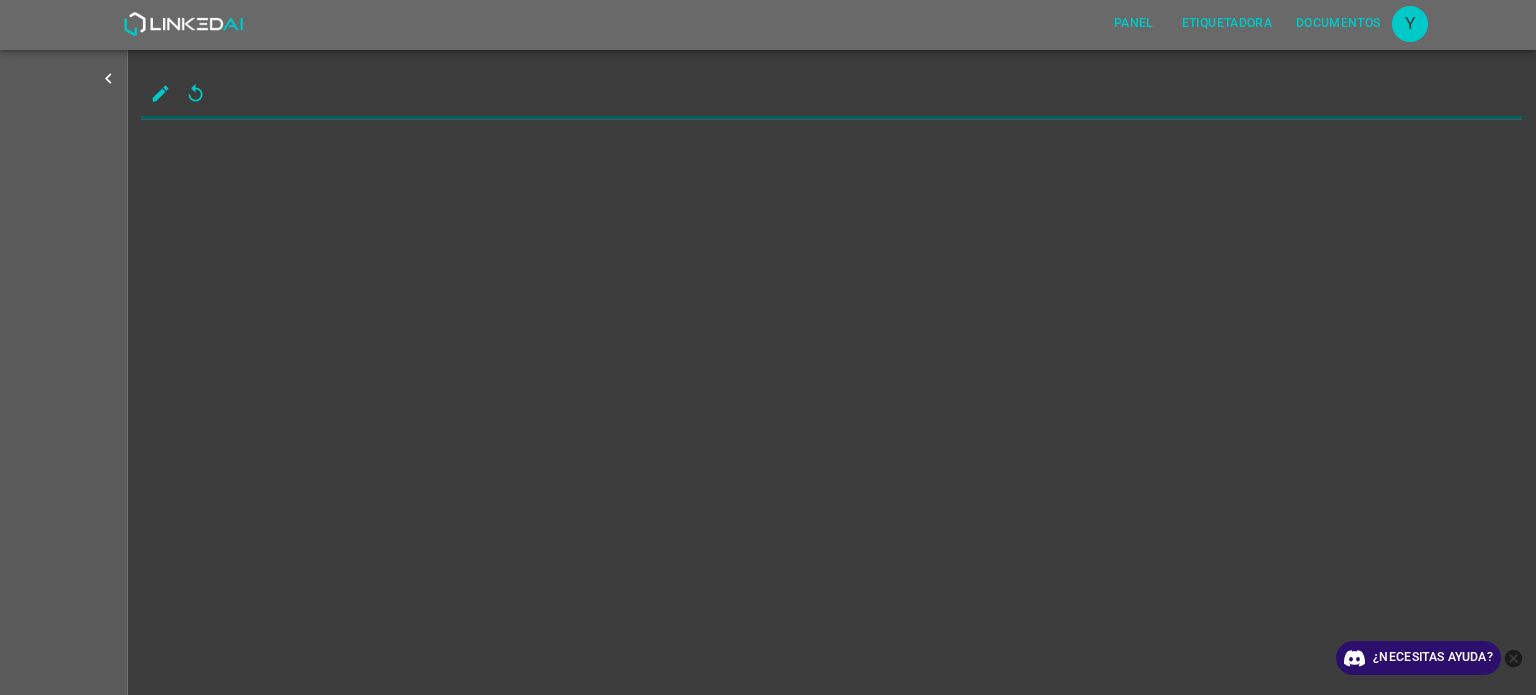scroll, scrollTop: 0, scrollLeft: 0, axis: both 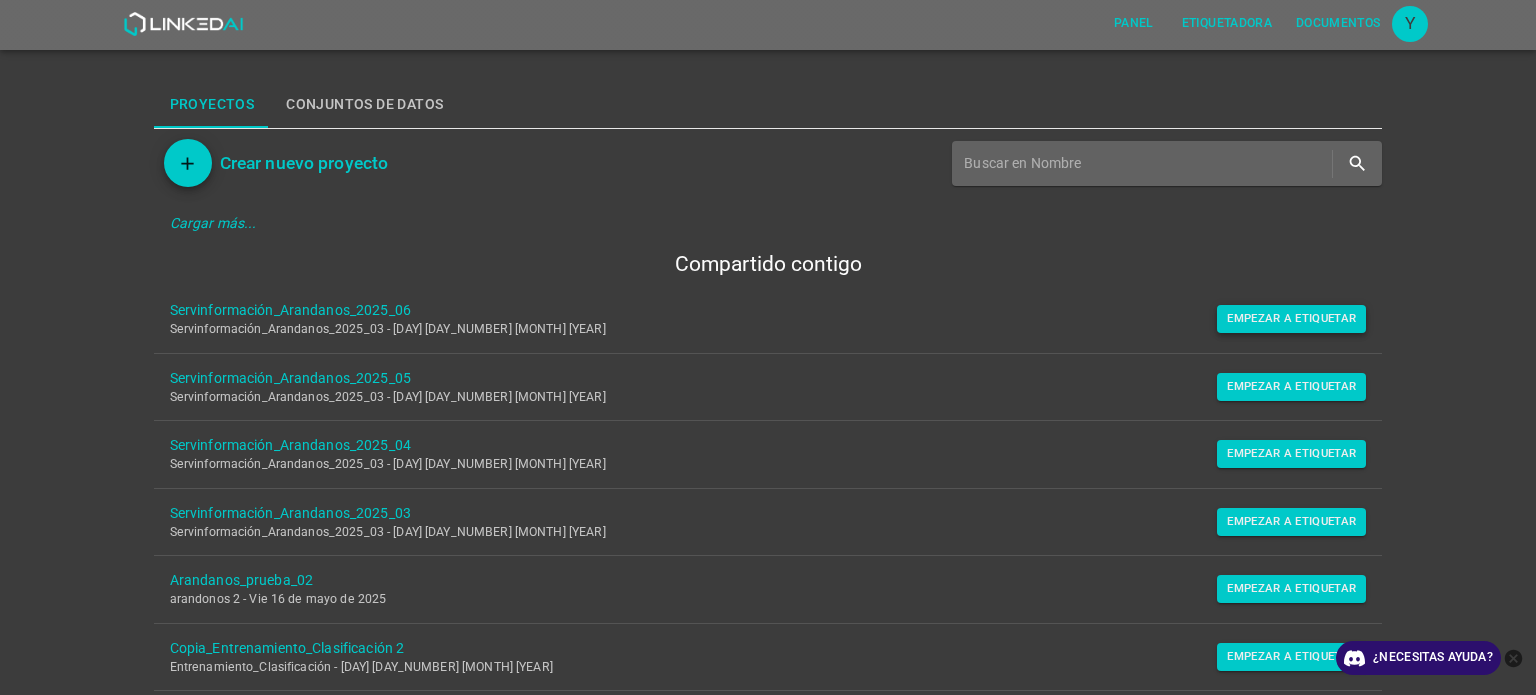 click on "Empezar a etiquetar" at bounding box center [1291, 318] 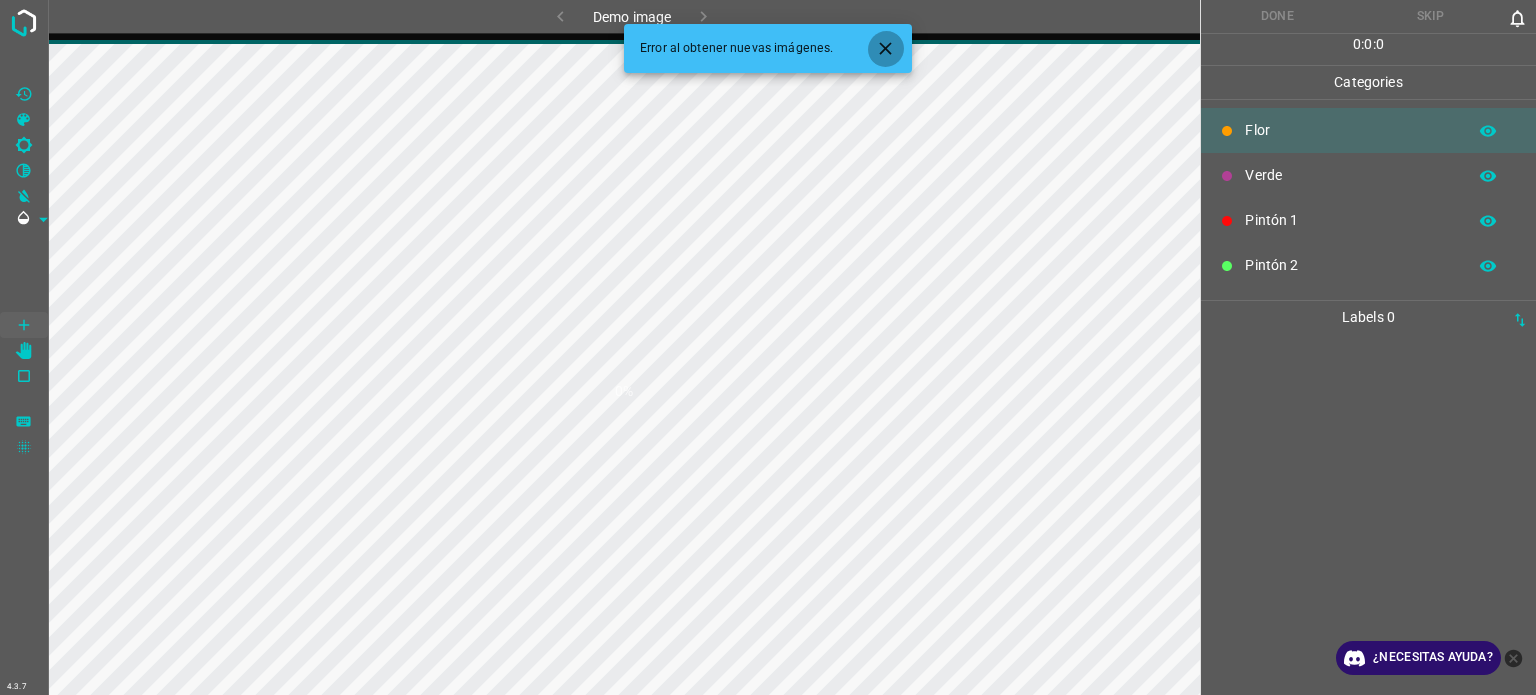 click 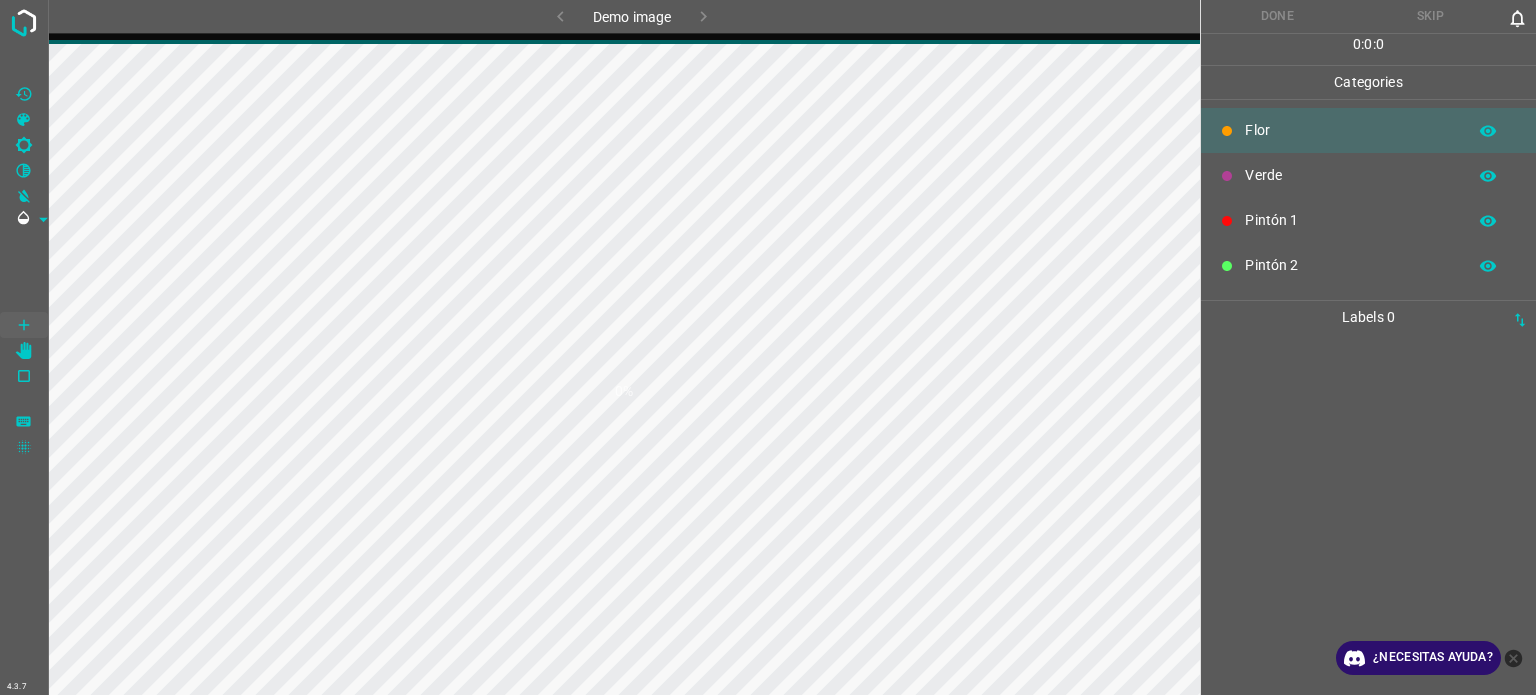 click on "0%" at bounding box center (624, 391) 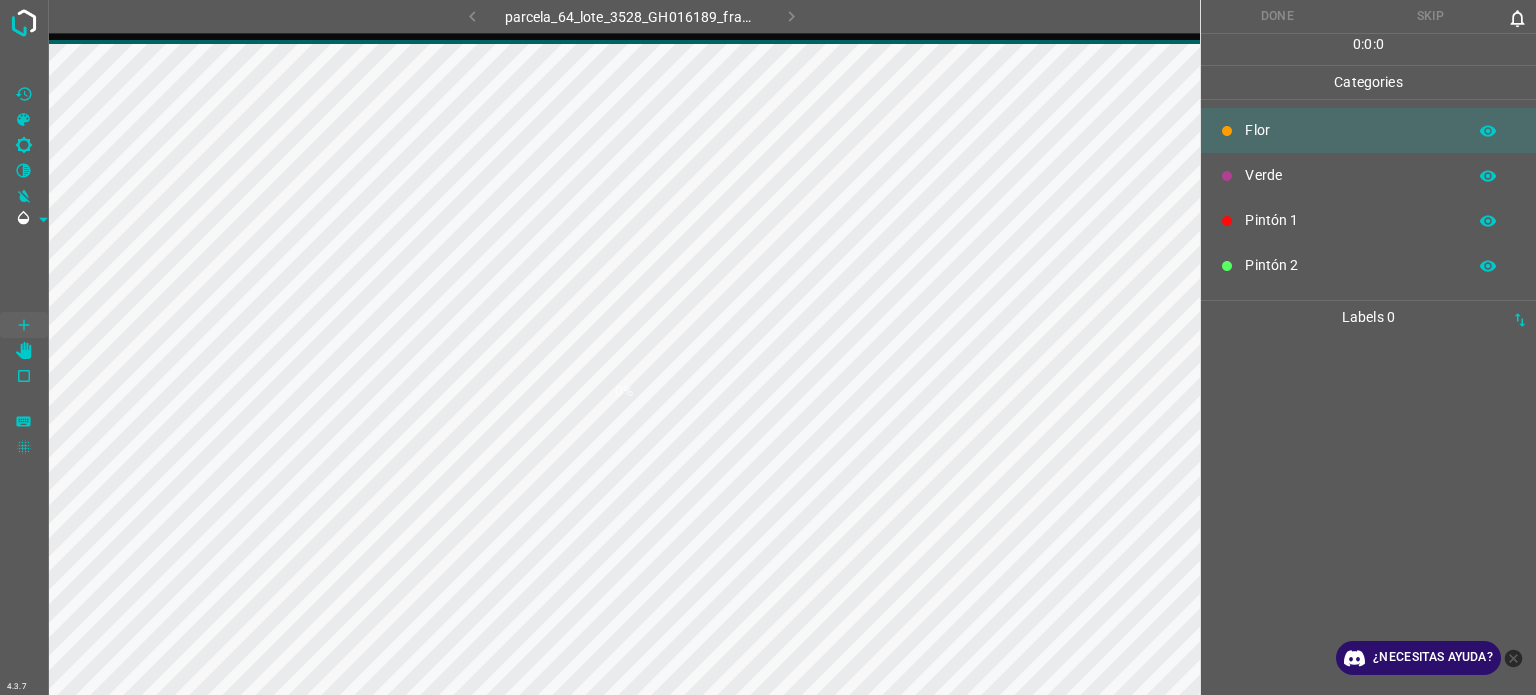 scroll, scrollTop: 0, scrollLeft: 0, axis: both 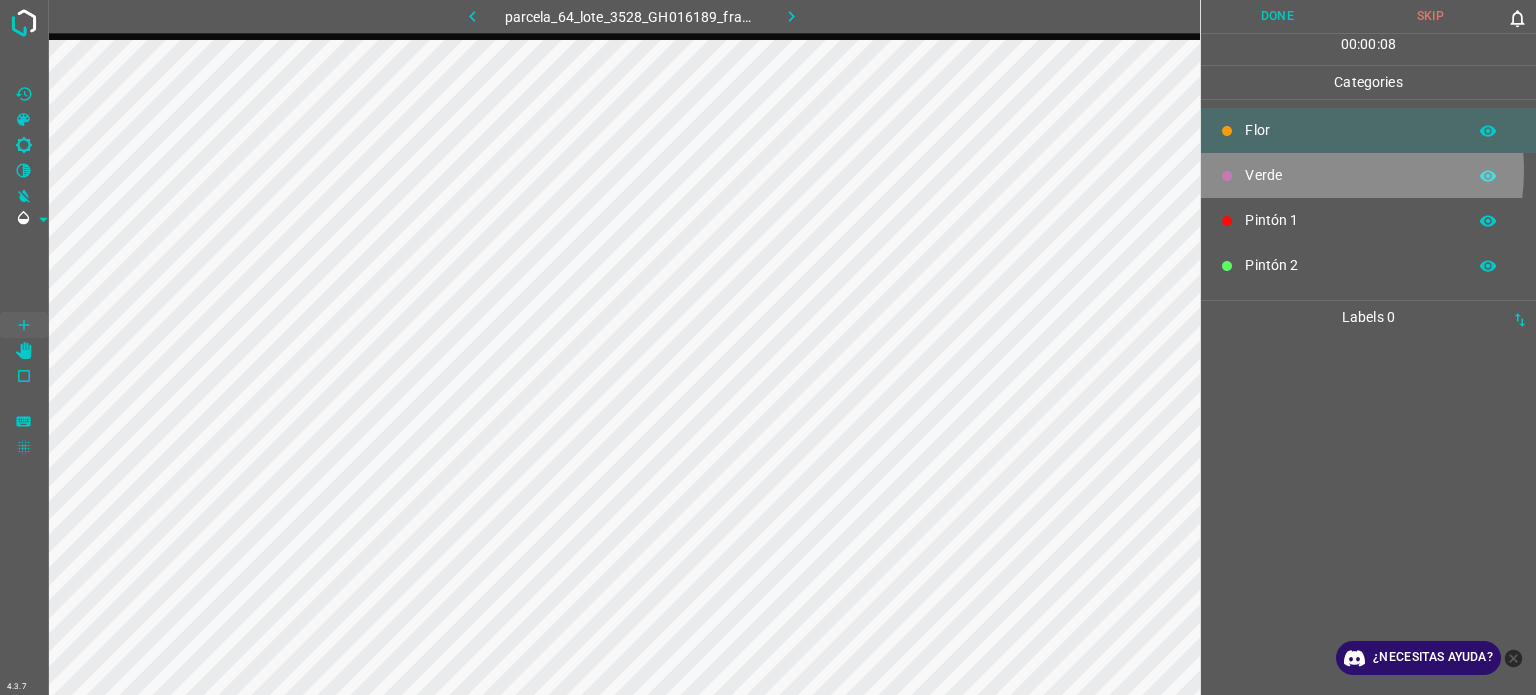 click on "Verde" at bounding box center (1350, 175) 